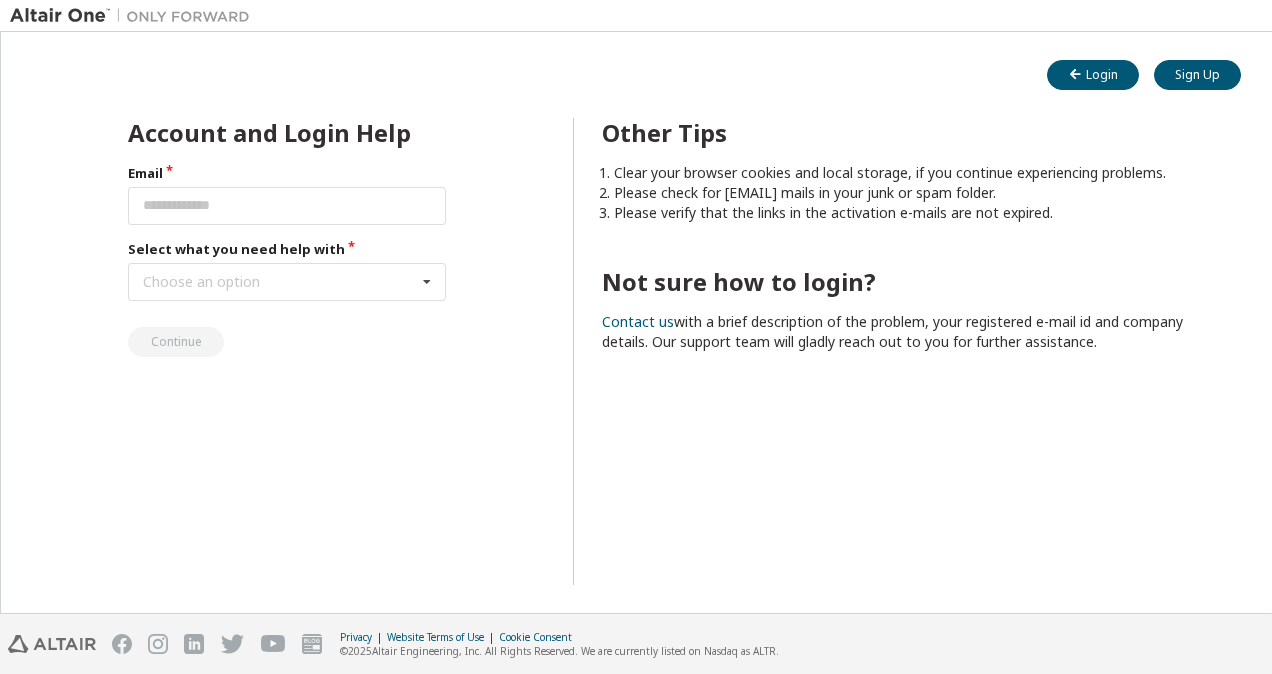 scroll, scrollTop: 0, scrollLeft: 0, axis: both 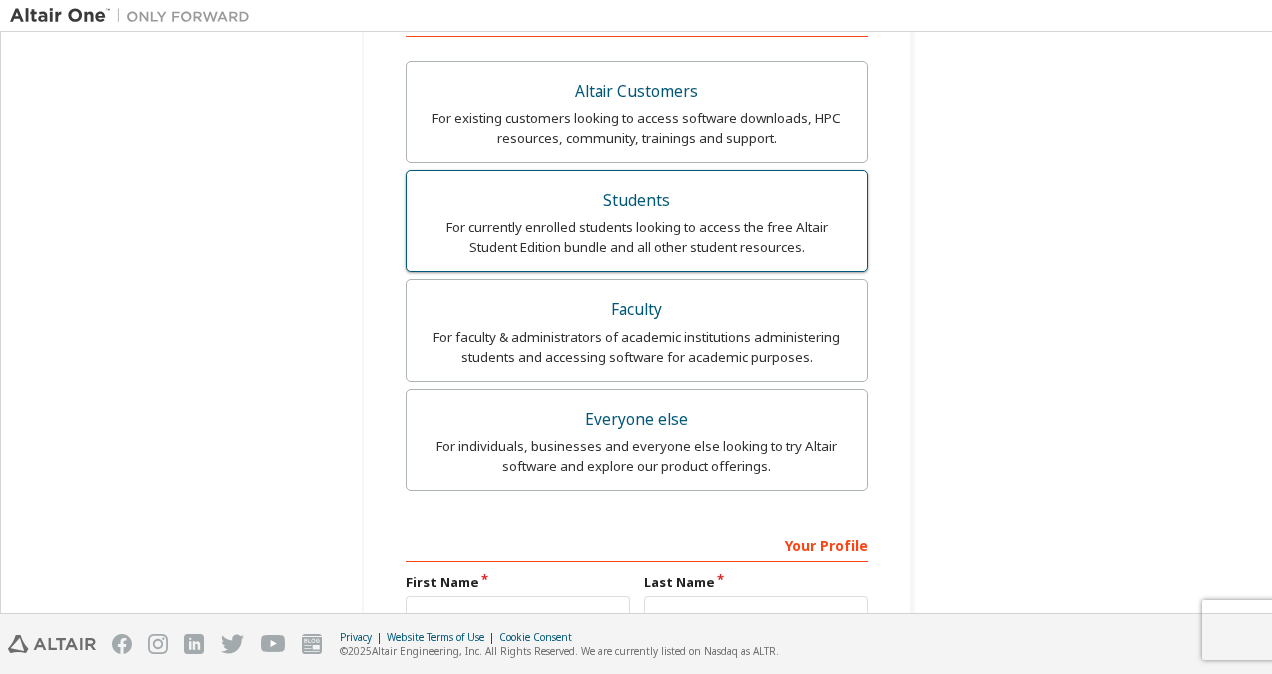 click on "For currently enrolled students looking to access the free Altair Student Edition bundle and all other student resources." at bounding box center [637, 237] 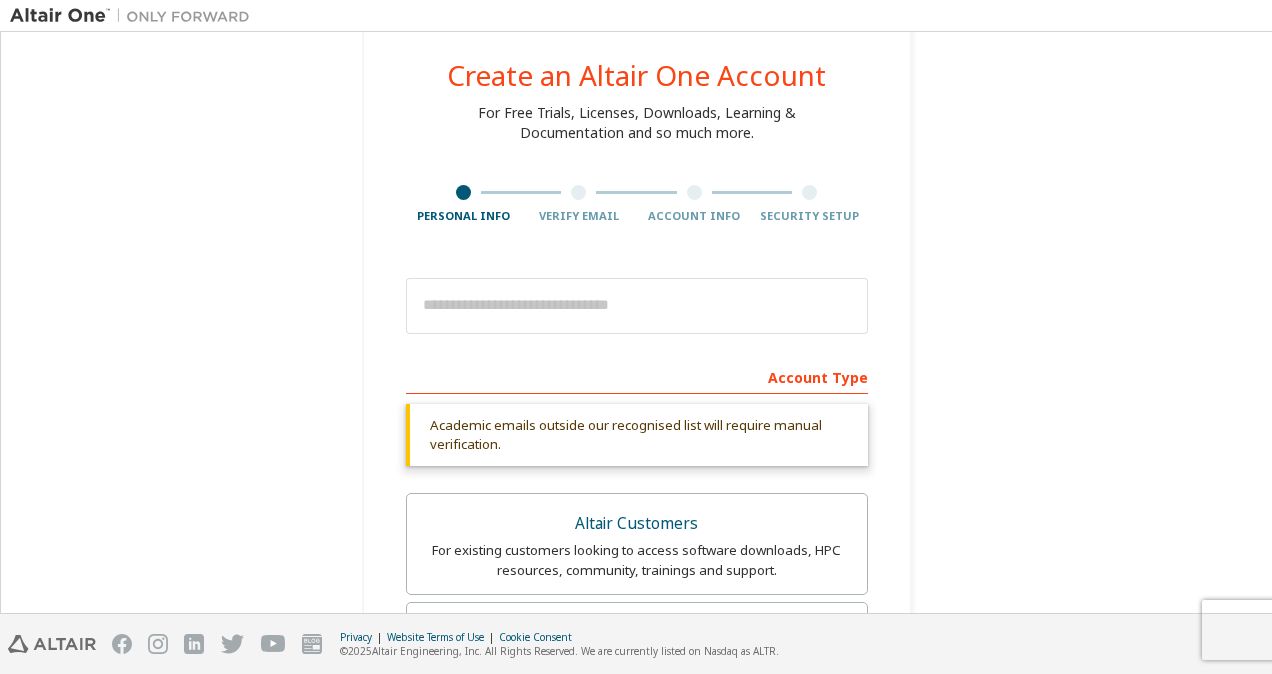 scroll, scrollTop: 0, scrollLeft: 0, axis: both 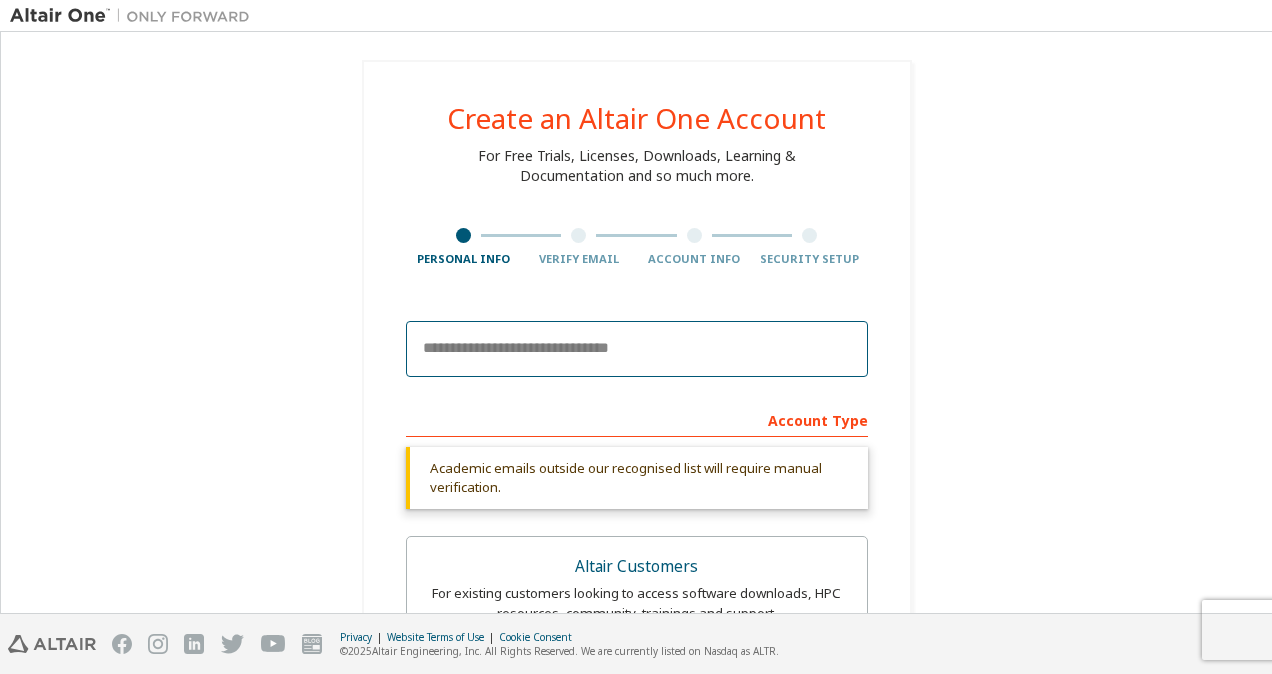 click at bounding box center (637, 349) 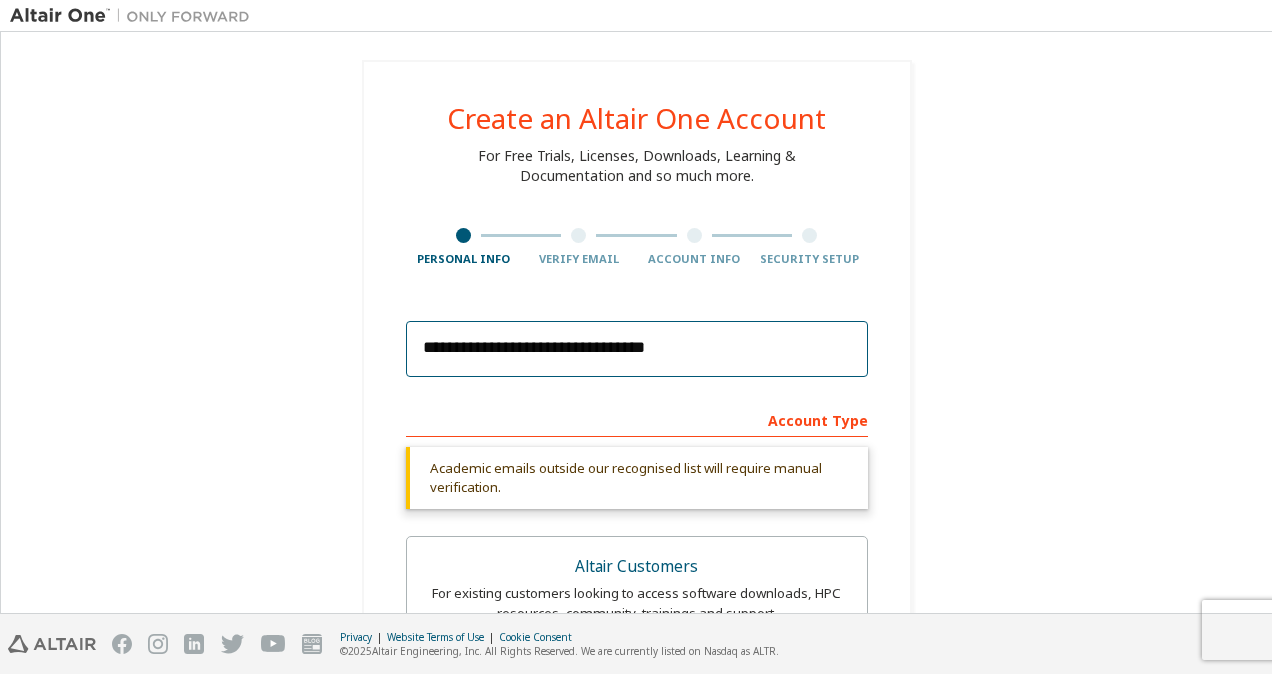 type on "********" 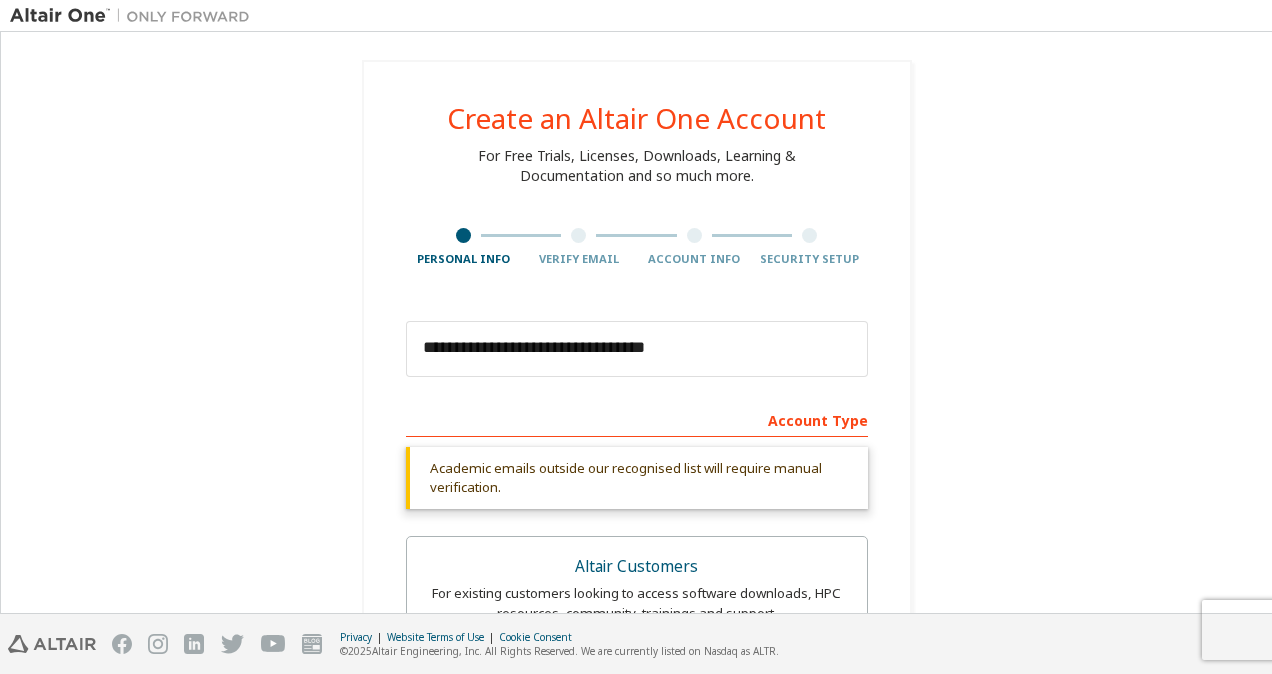type on "********" 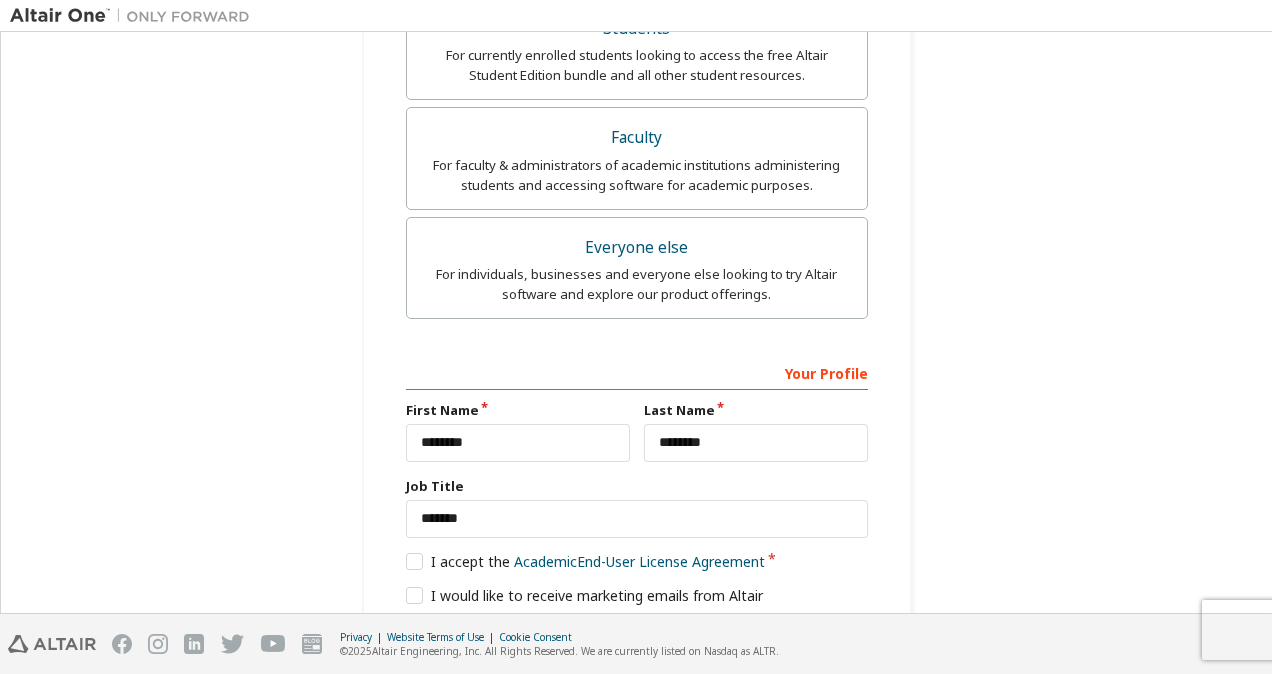 scroll, scrollTop: 600, scrollLeft: 0, axis: vertical 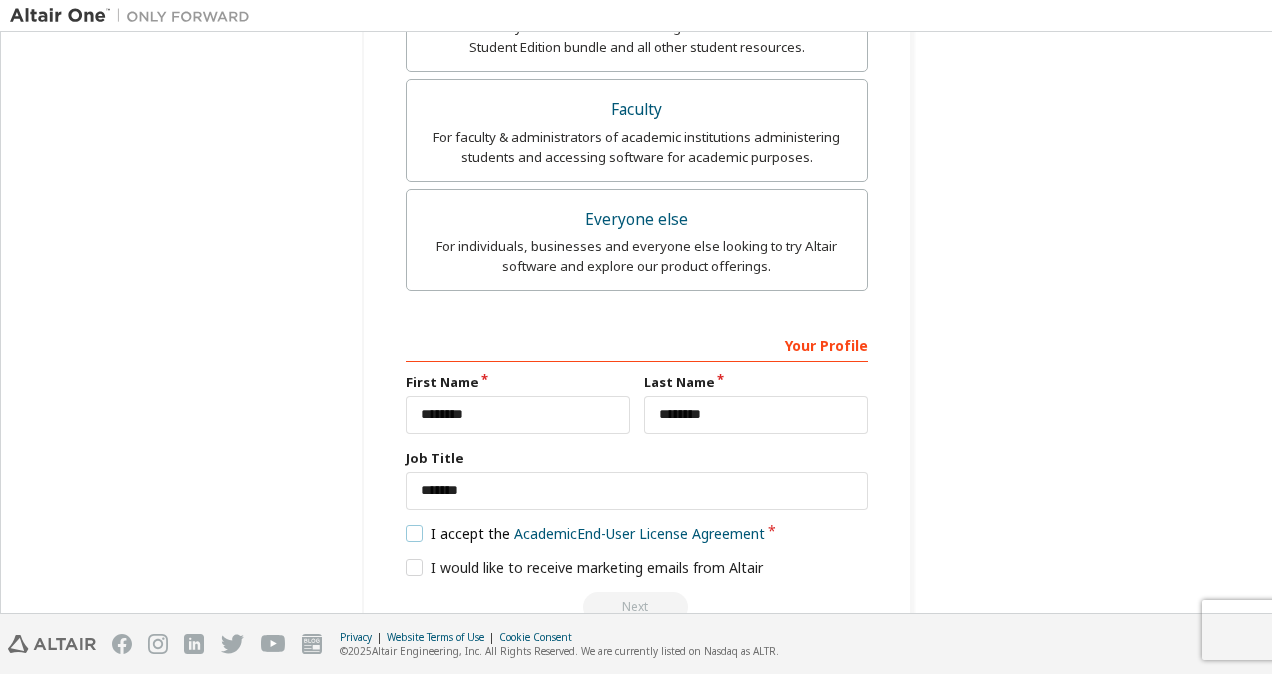 click on "I accept the   Academic   End-User License Agreement" at bounding box center [586, 533] 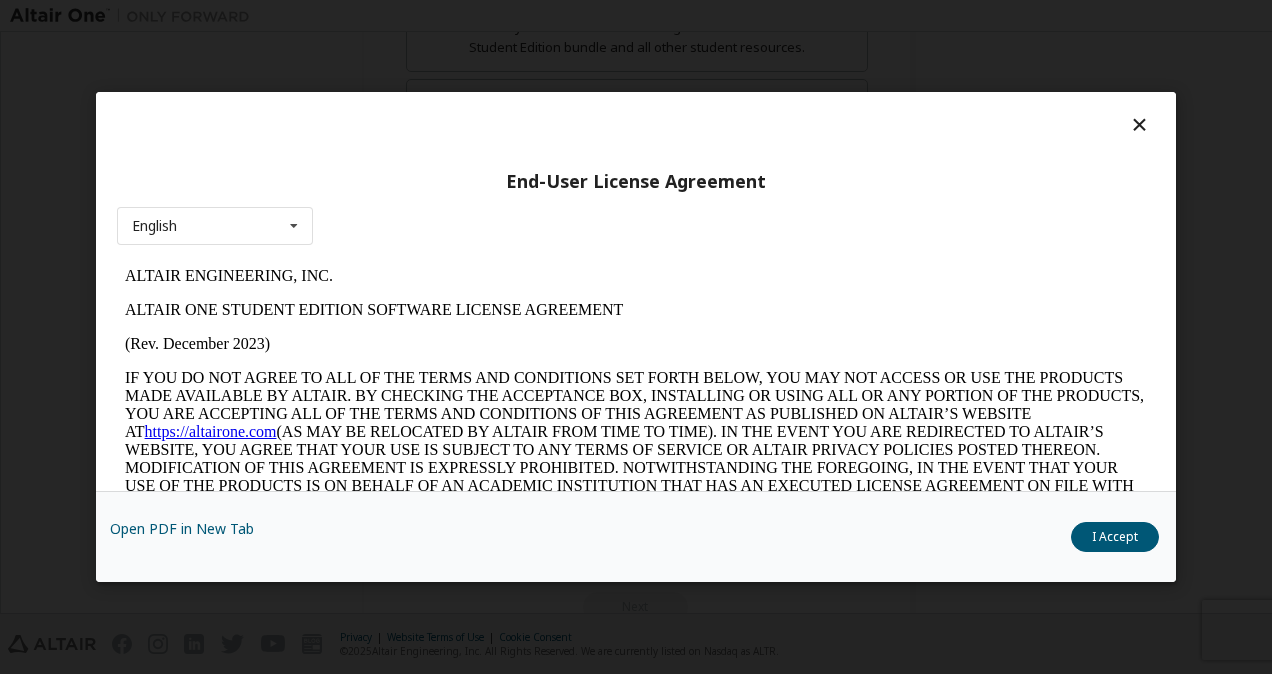 scroll, scrollTop: 0, scrollLeft: 0, axis: both 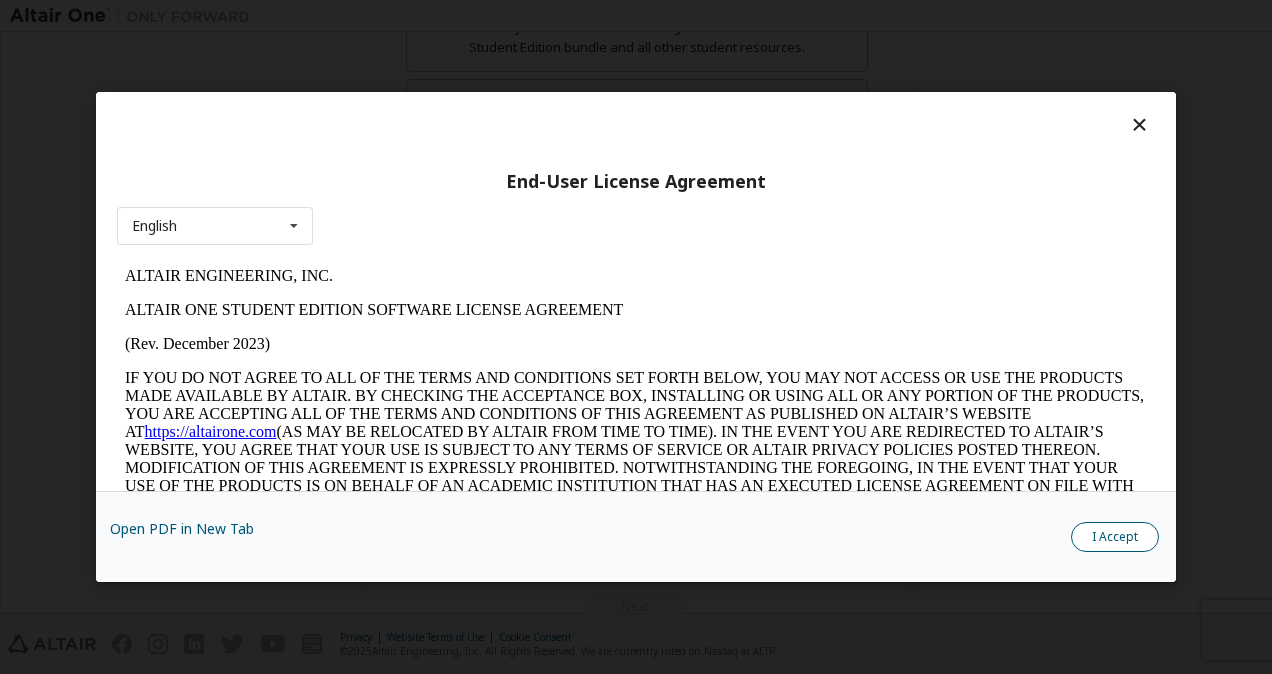 click on "I Accept" at bounding box center [1115, 537] 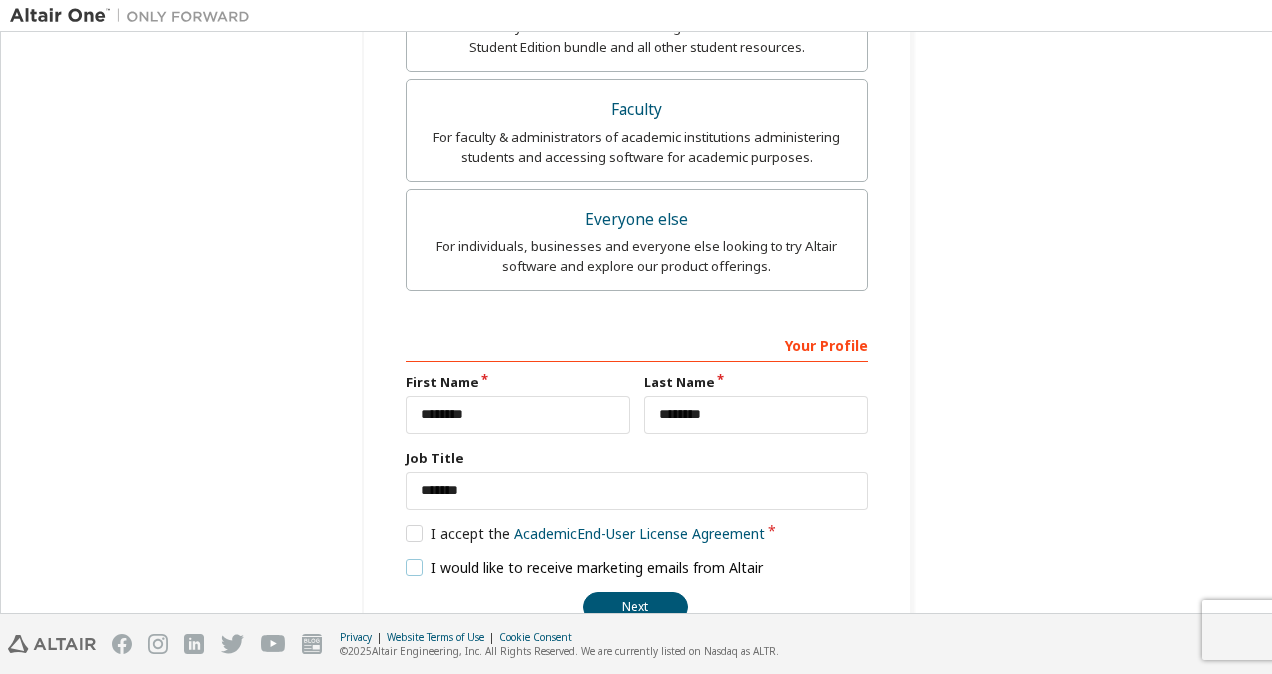 click on "I would like to receive marketing emails from Altair" at bounding box center [585, 567] 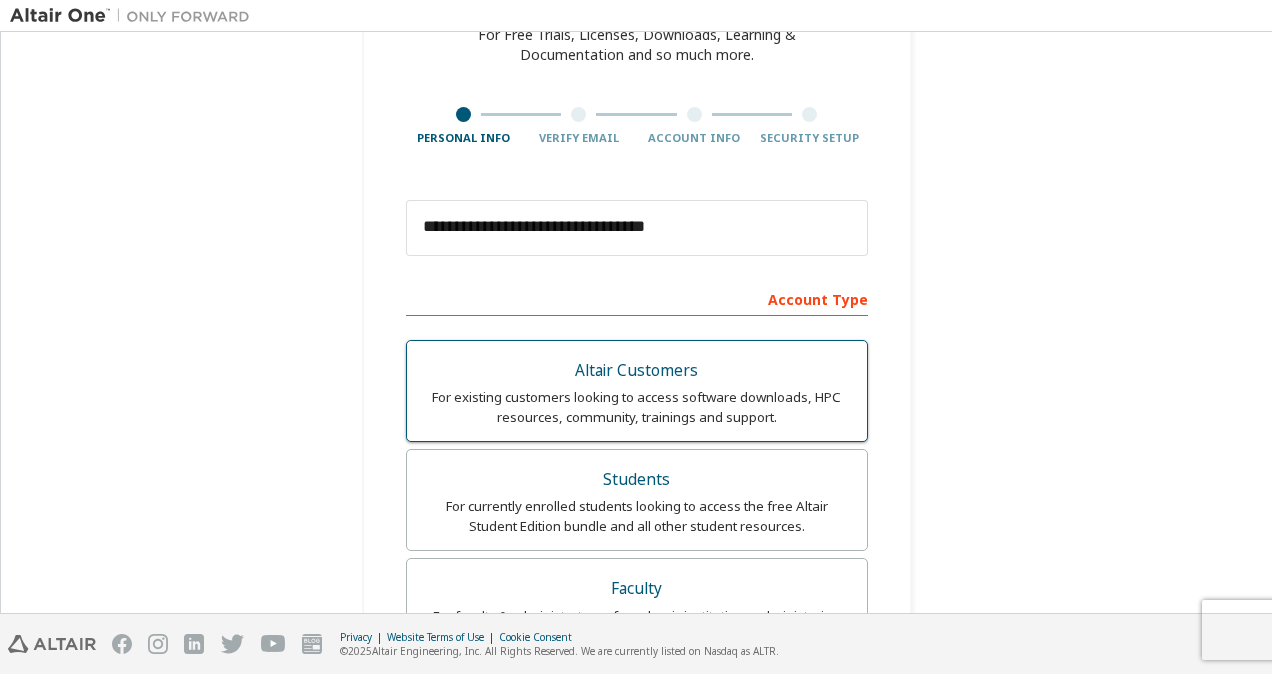 scroll, scrollTop: 100, scrollLeft: 0, axis: vertical 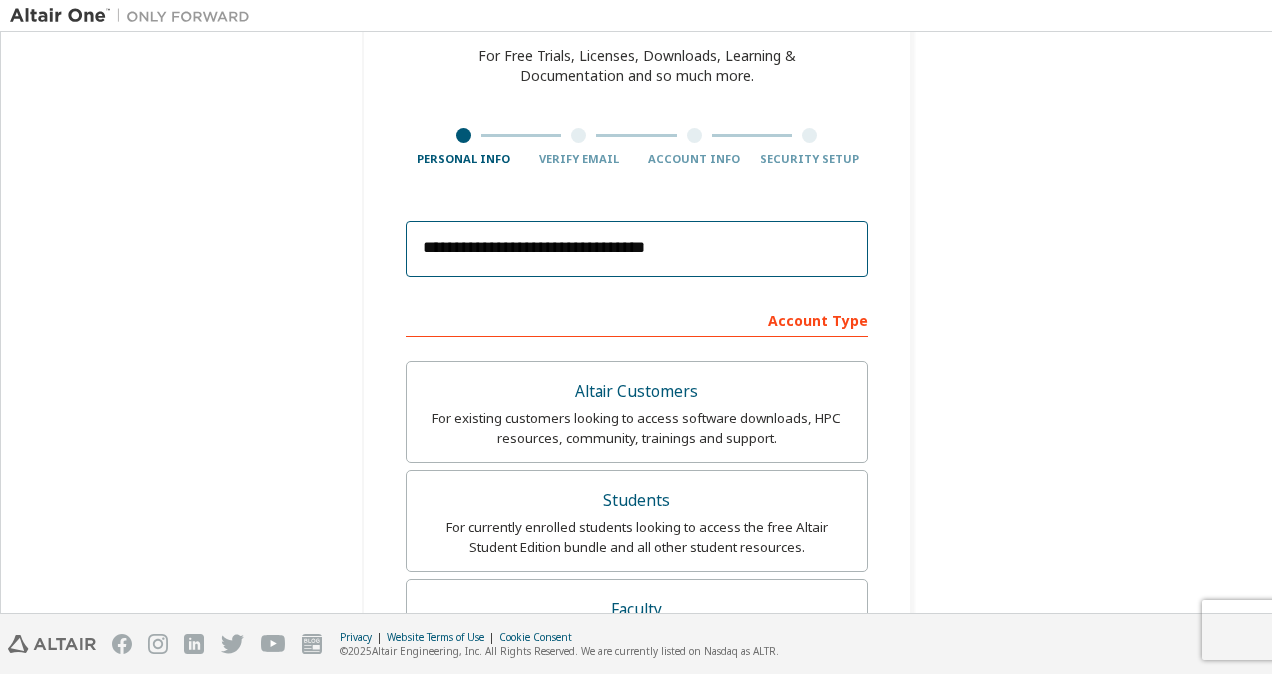 click on "**********" at bounding box center (637, 249) 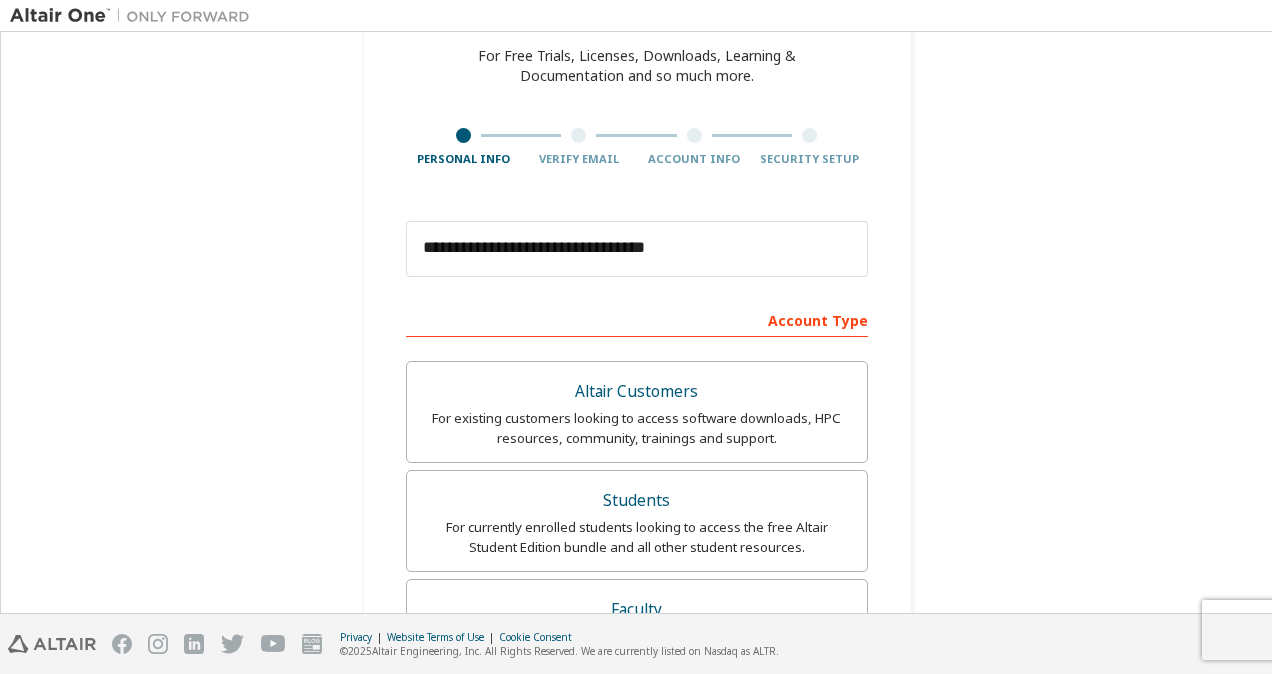 click on "**********" at bounding box center [636, 549] 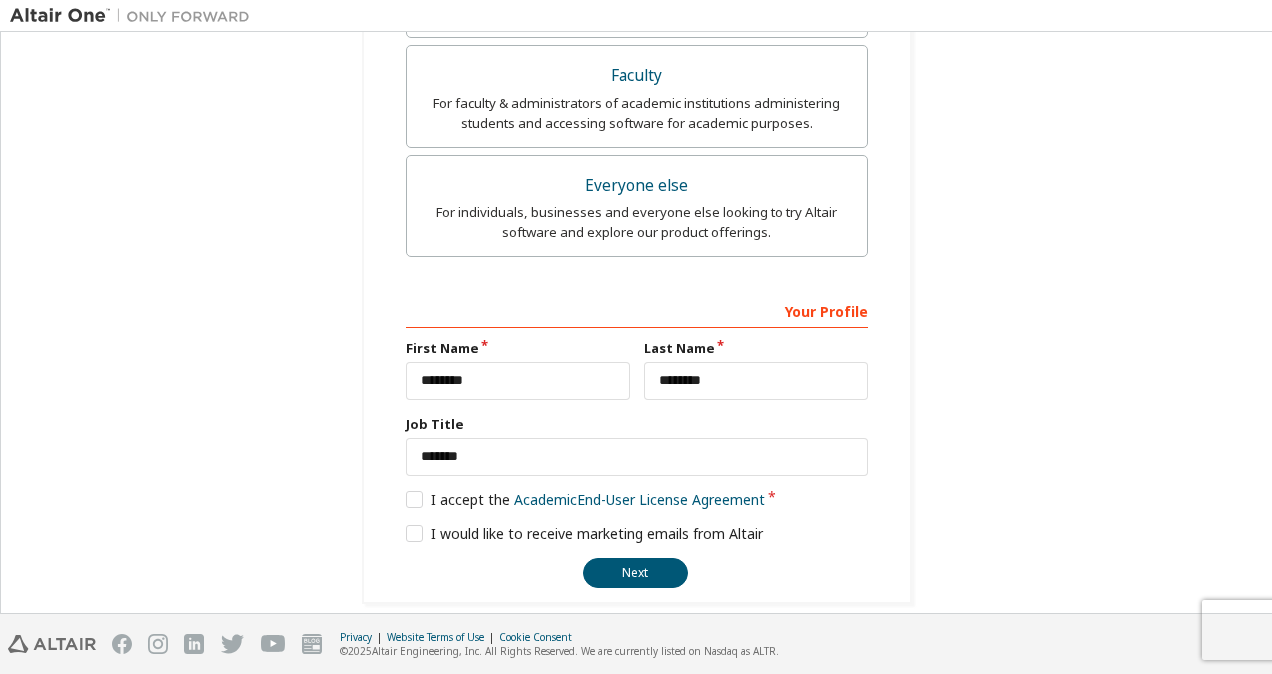 scroll, scrollTop: 647, scrollLeft: 0, axis: vertical 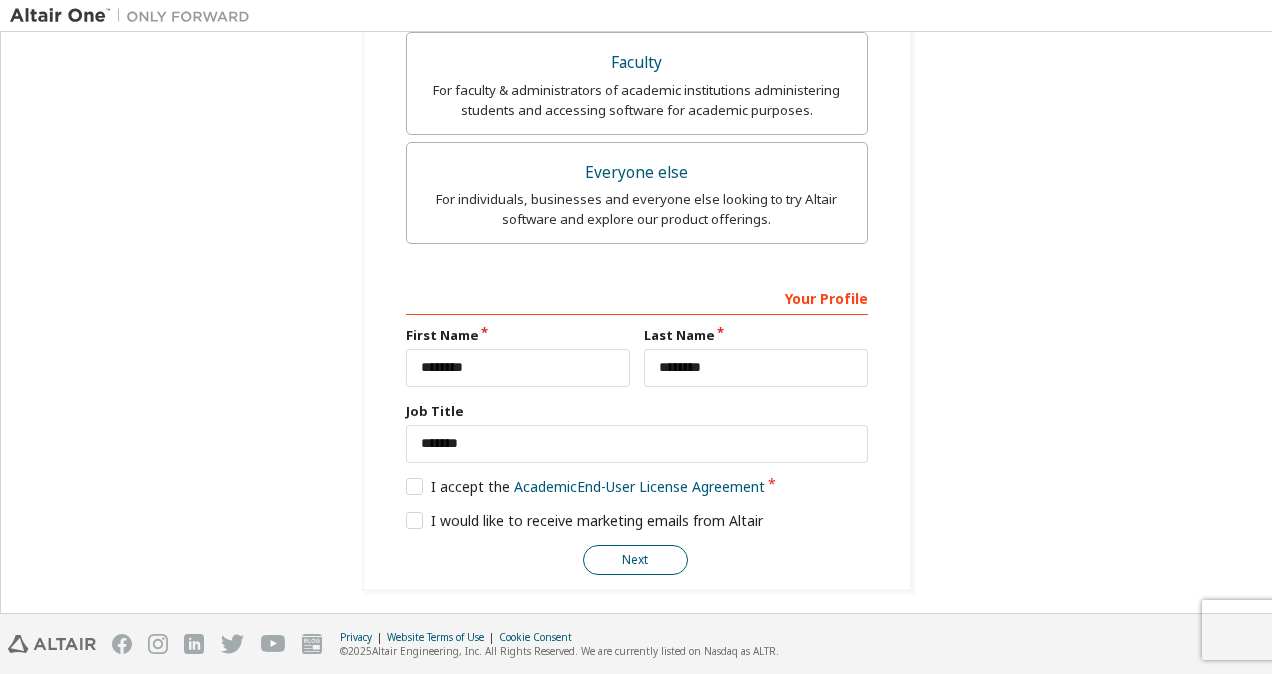 click on "Next" at bounding box center [635, 560] 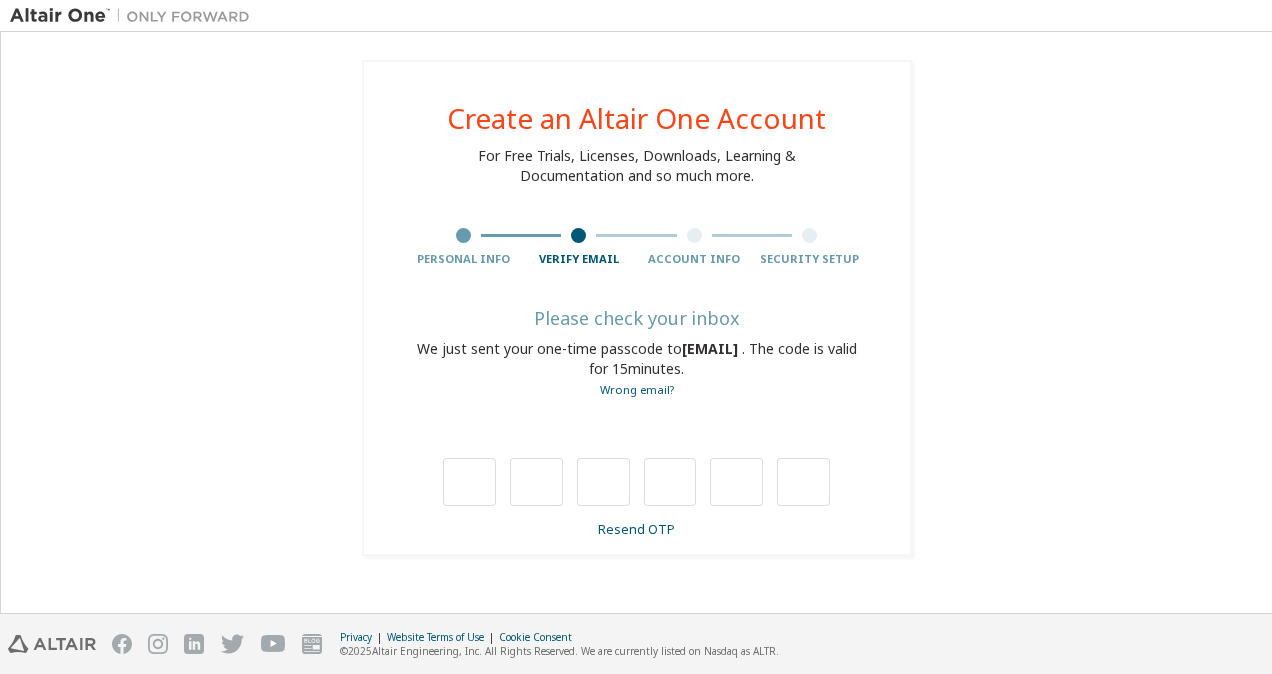 scroll, scrollTop: 0, scrollLeft: 0, axis: both 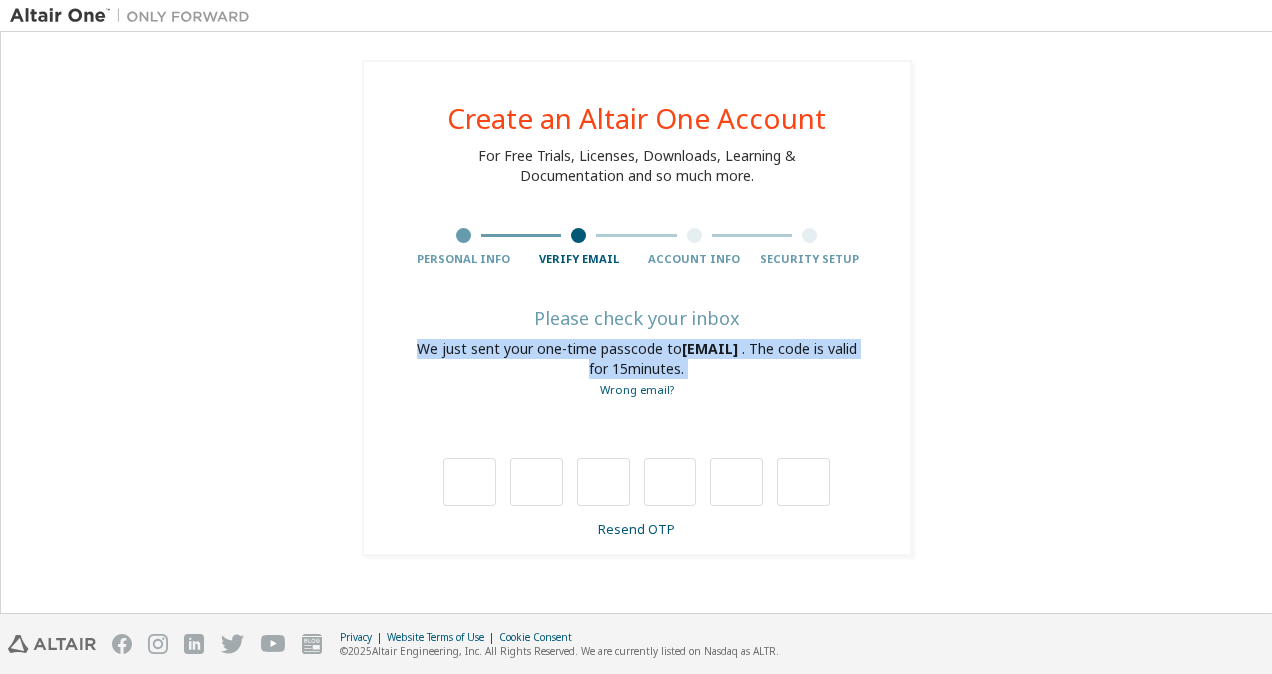 click on "ngan.2273401210092@vanlanguni.vn" at bounding box center (712, 348) 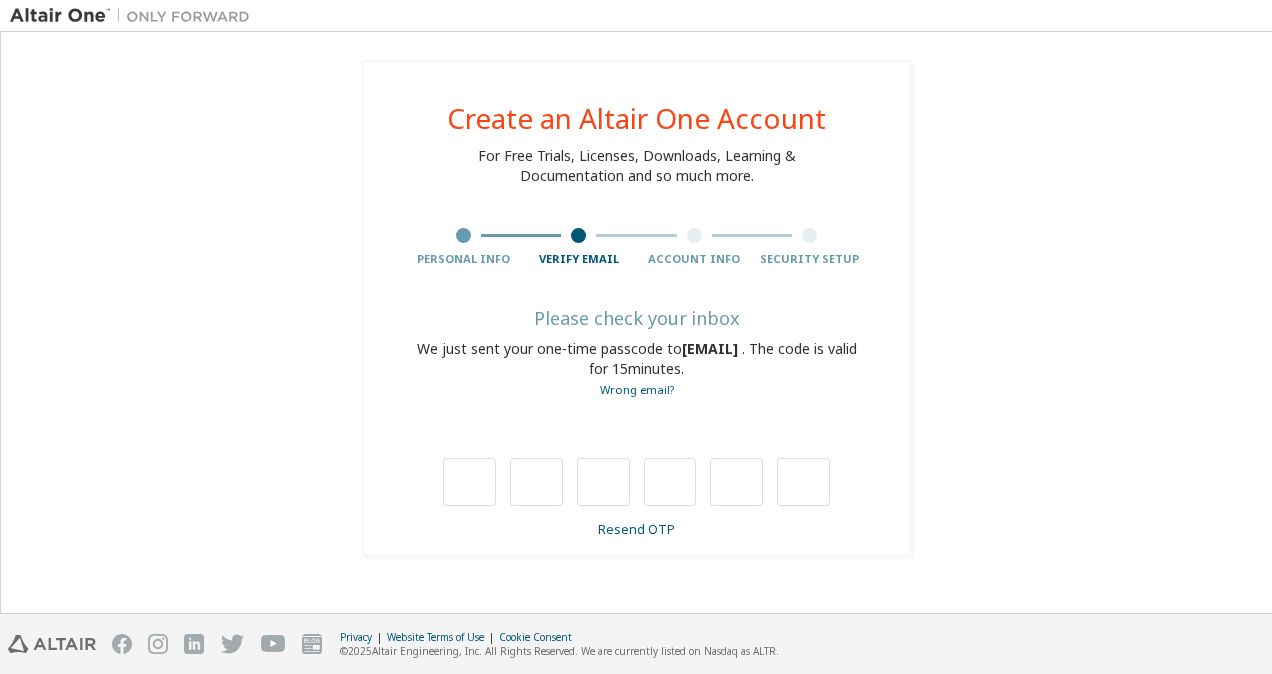 drag, startPoint x: 683, startPoint y: 374, endPoint x: 411, endPoint y: 370, distance: 272.02942 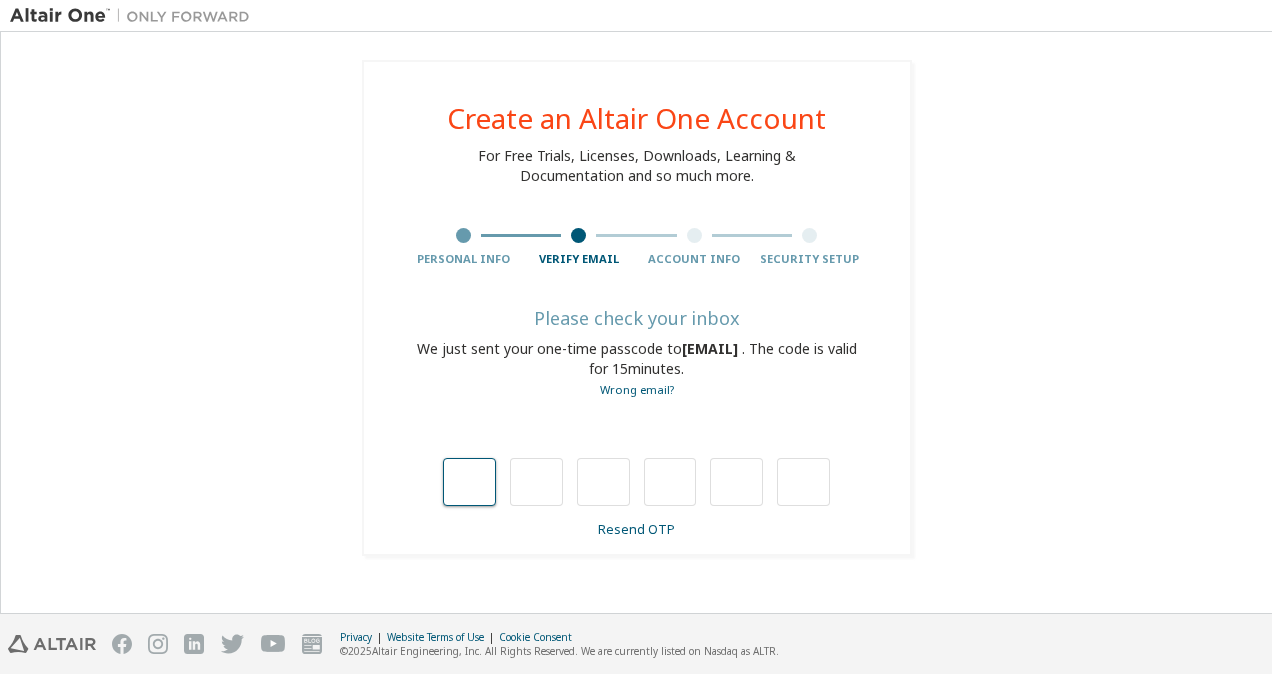 click at bounding box center (469, 482) 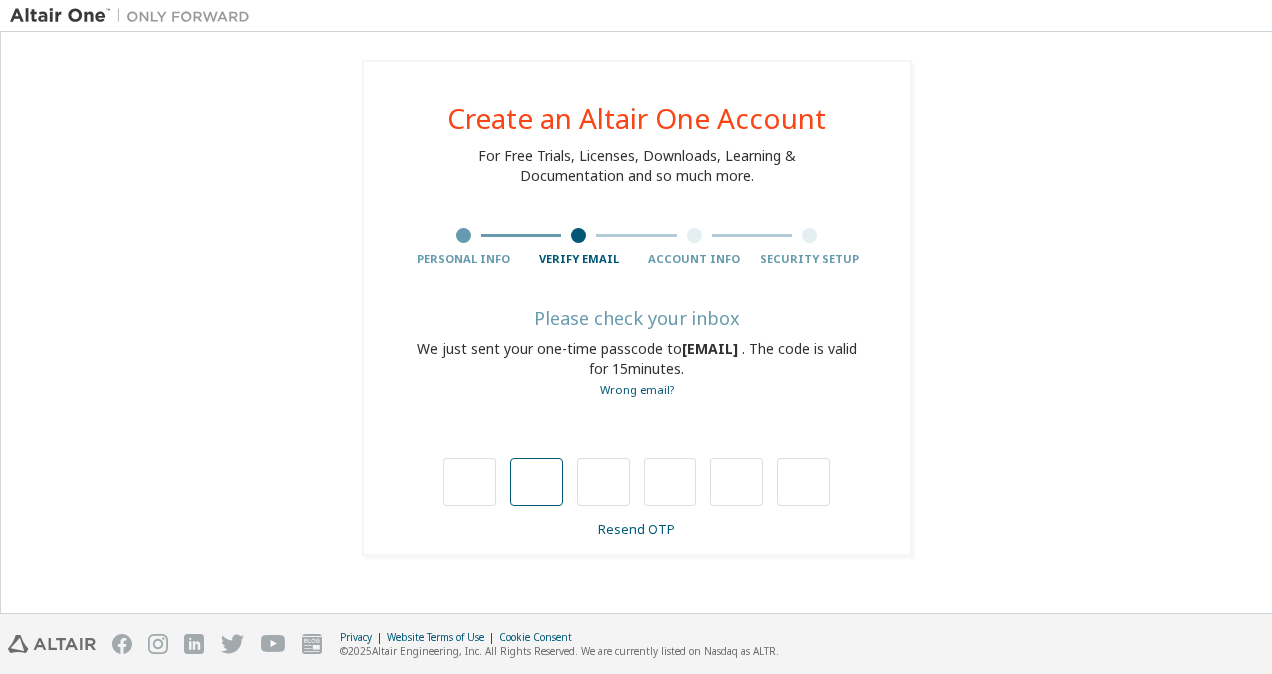 type on "*" 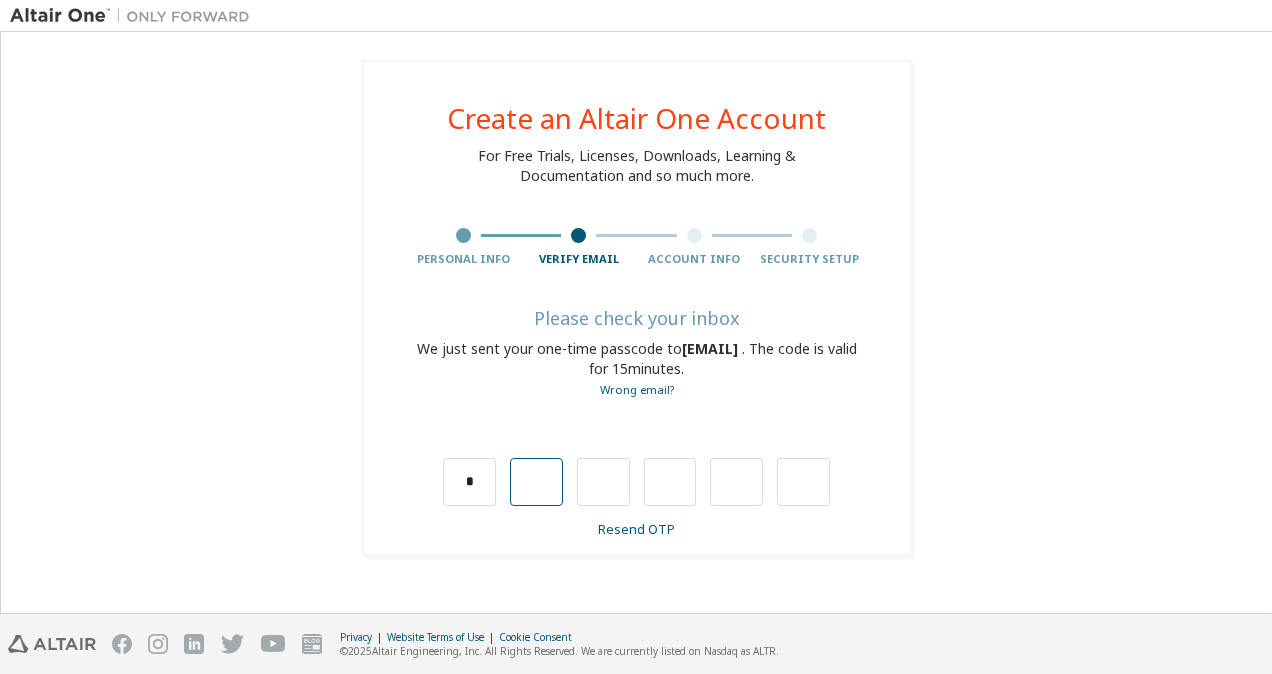 type on "*" 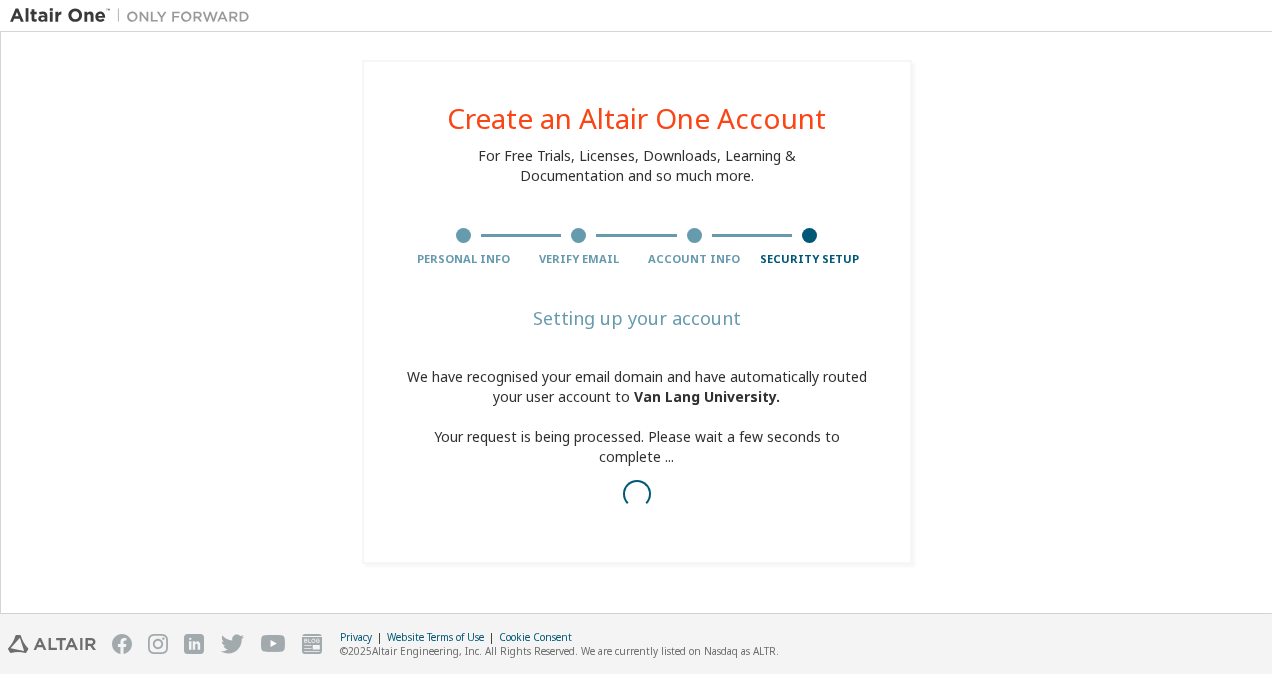 click on "We have recognised your email domain and have automatically routed your user account to   Van Lang University . Your request is being processed. Please wait a few seconds to complete ..." at bounding box center (637, 443) 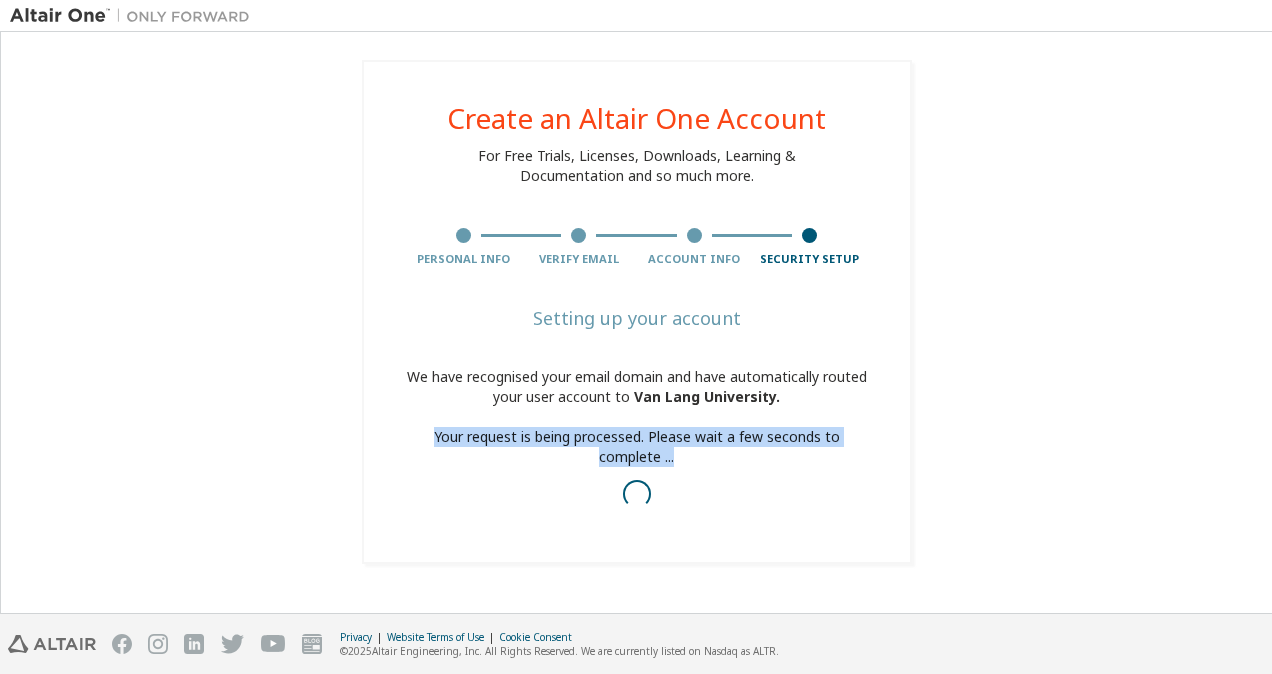 click on "We have recognised your email domain and have automatically routed your user account to   Van Lang University . Your request is being processed. Please wait a few seconds to complete ..." at bounding box center [637, 443] 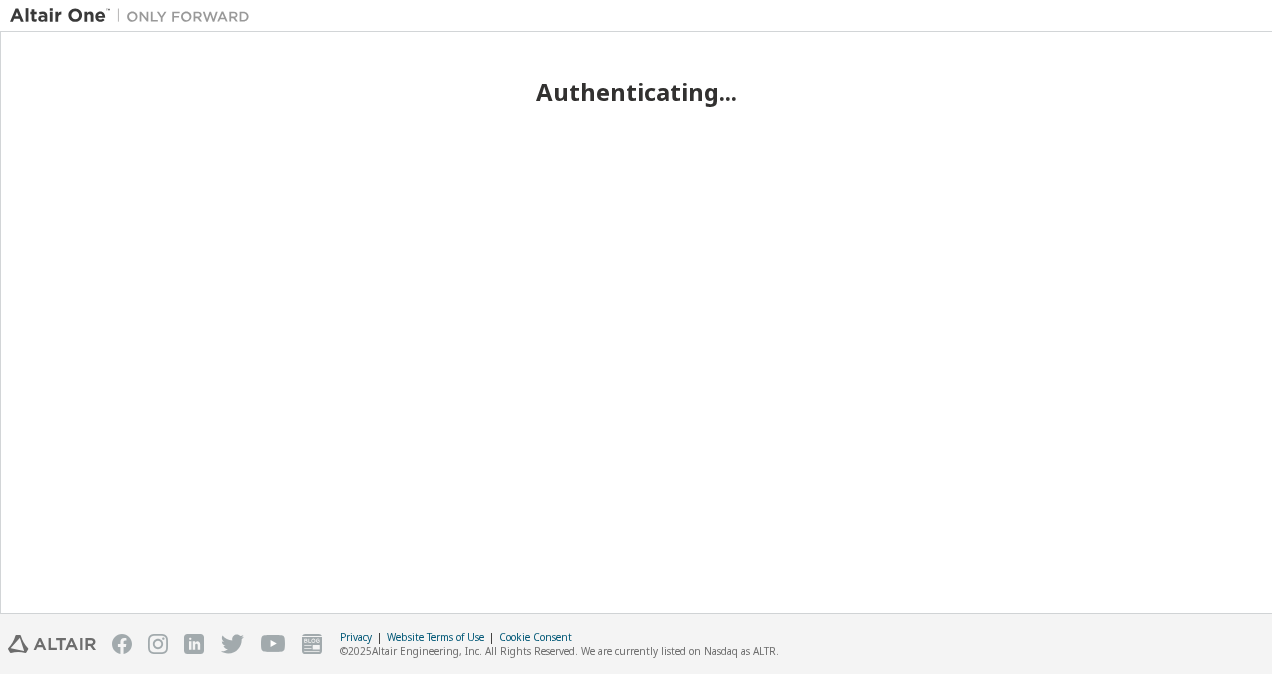 scroll, scrollTop: 0, scrollLeft: 0, axis: both 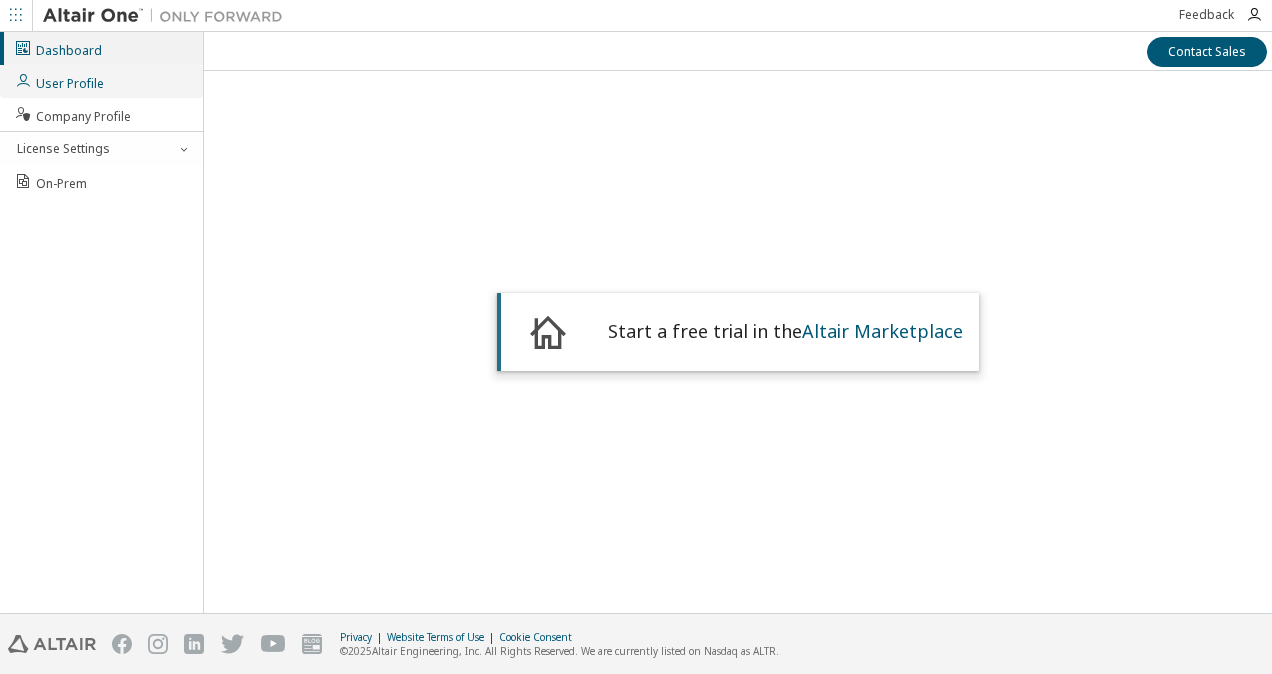 click on "User Profile" at bounding box center [59, 81] 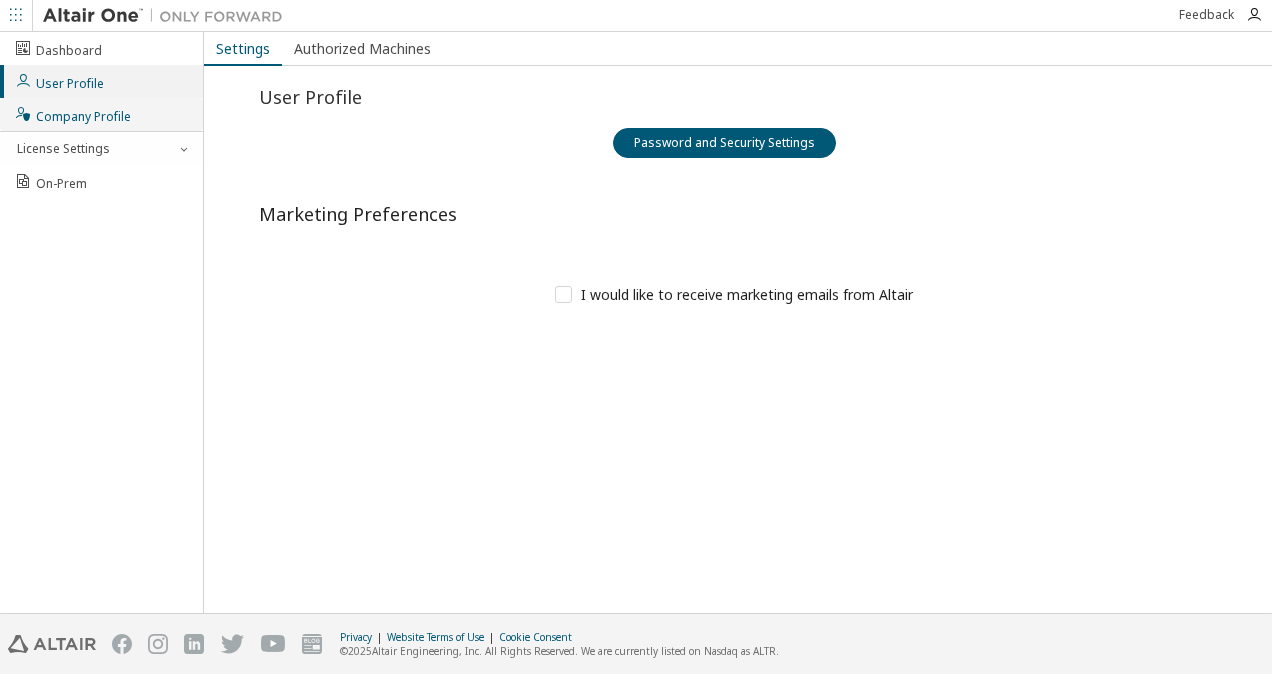 click on "Company Profile" at bounding box center [72, 114] 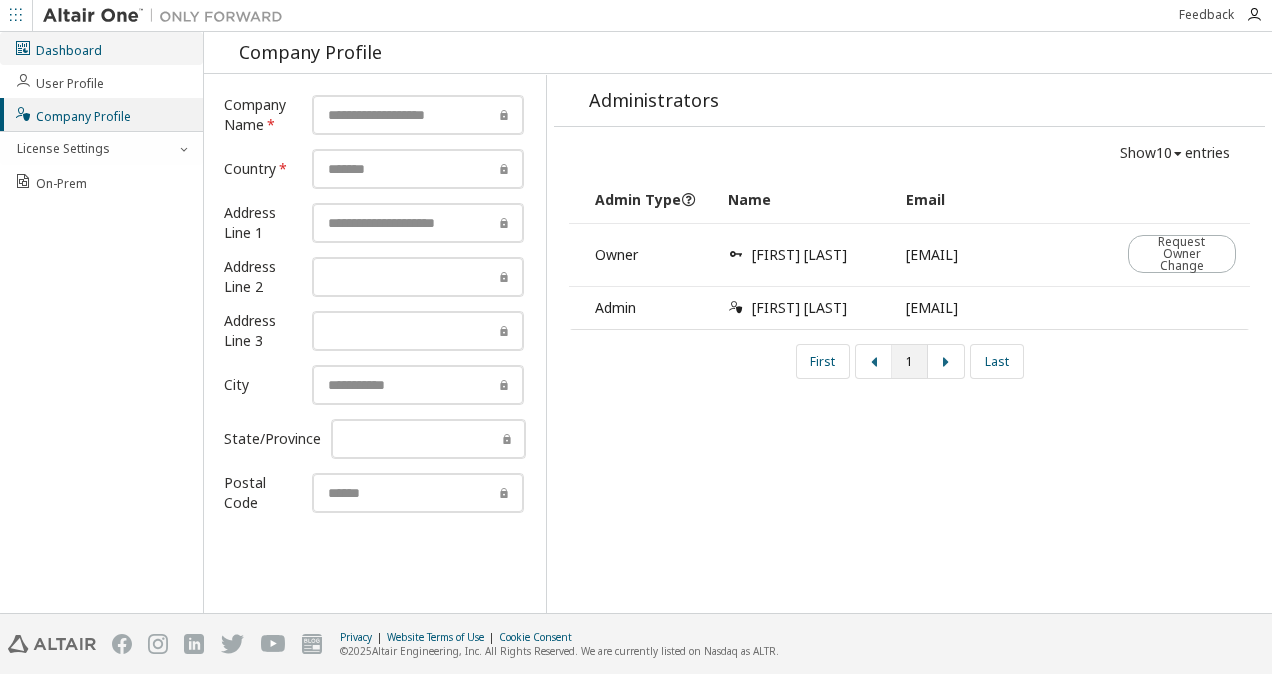 click on "Dashboard" at bounding box center [58, 48] 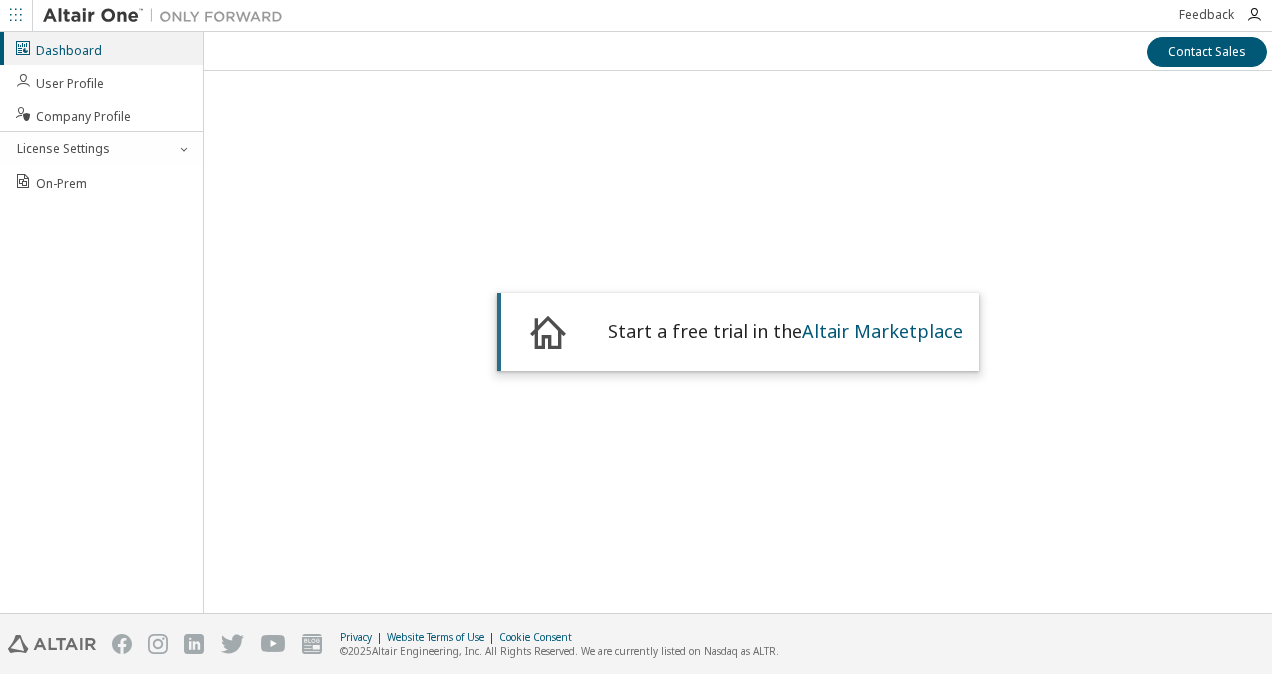click at bounding box center (16, 15) 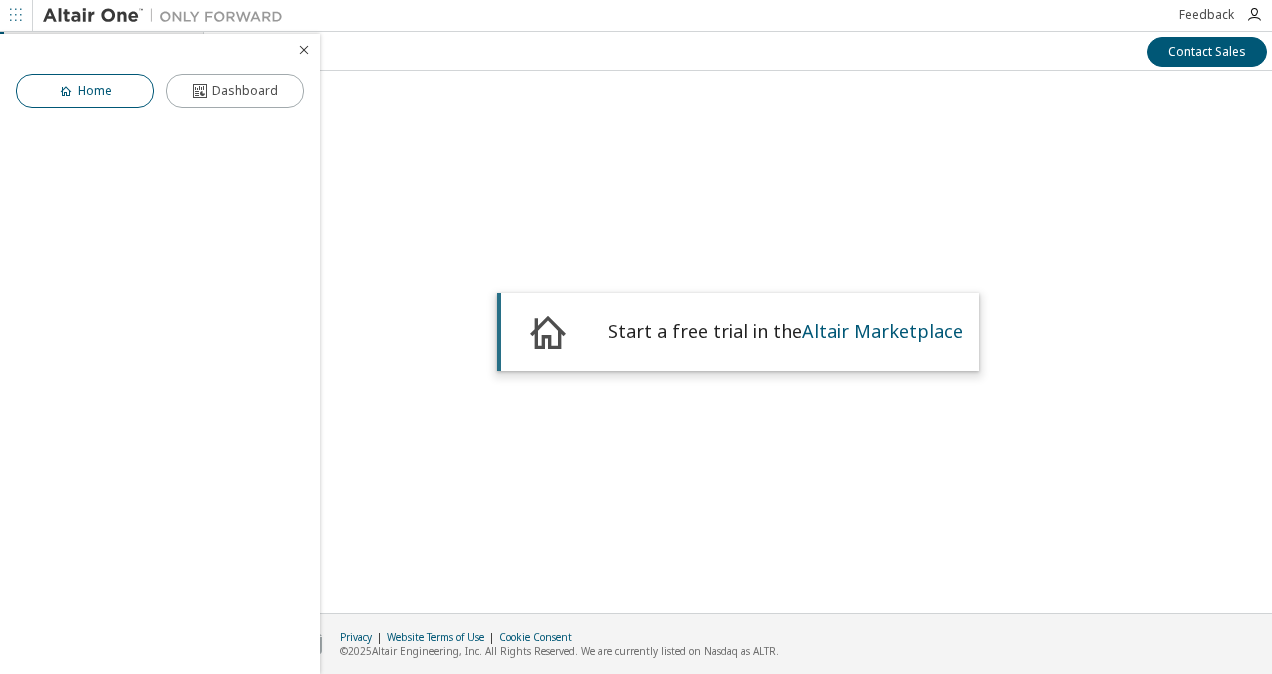 click at bounding box center (66, 91) 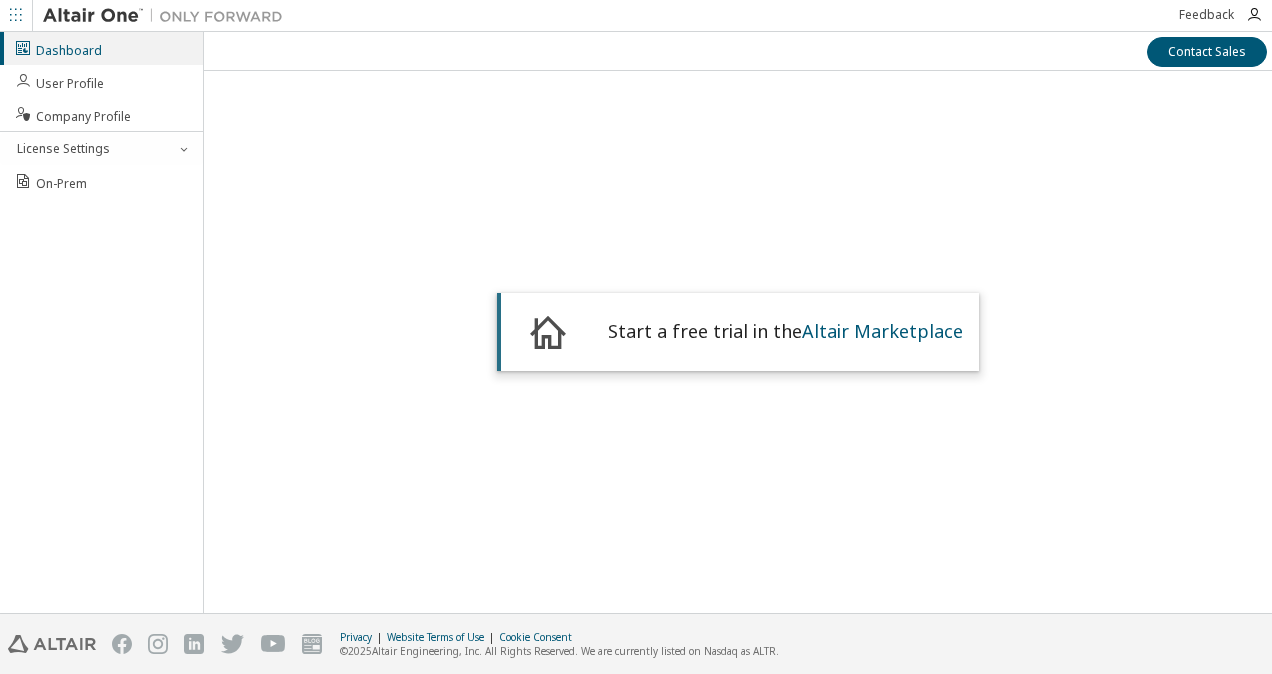 scroll, scrollTop: 0, scrollLeft: 0, axis: both 